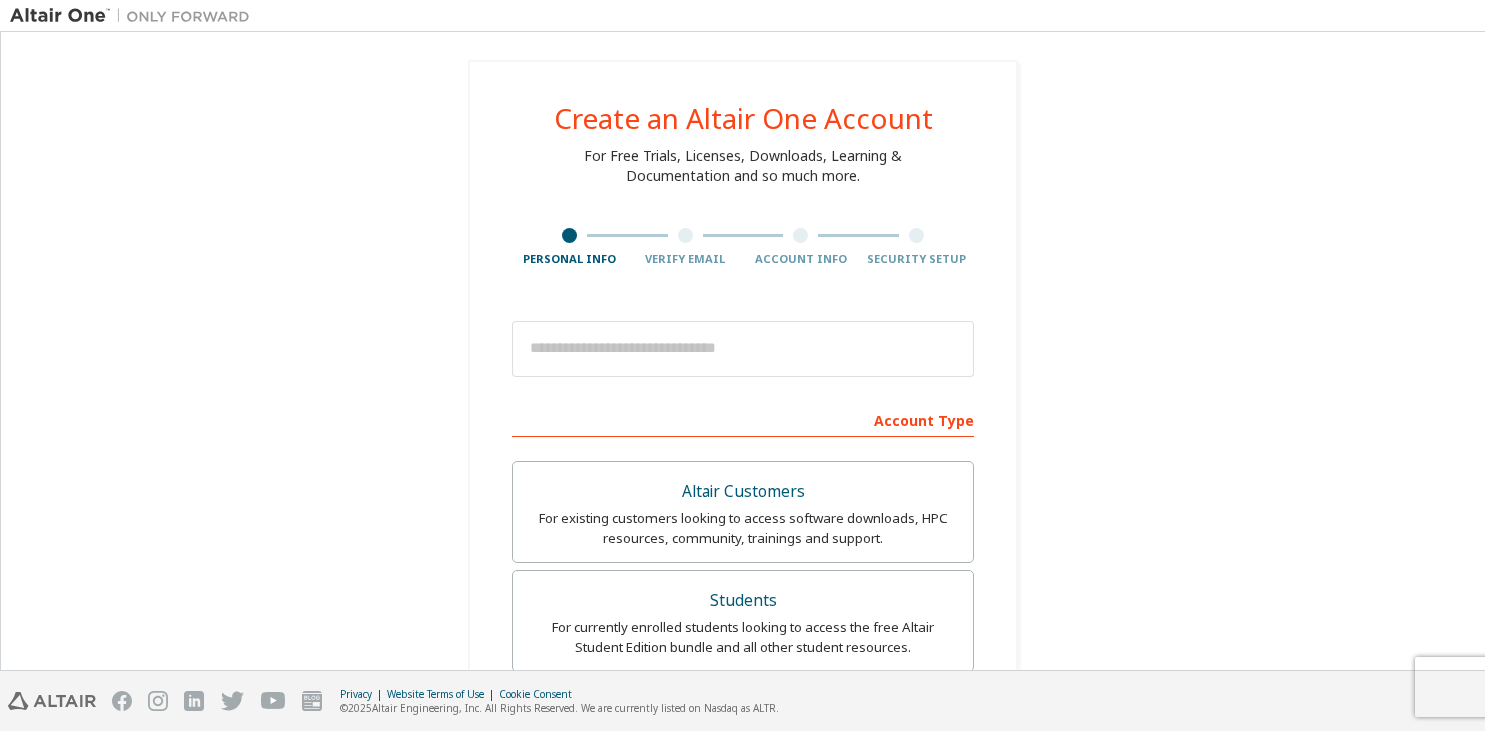 scroll, scrollTop: 0, scrollLeft: 0, axis: both 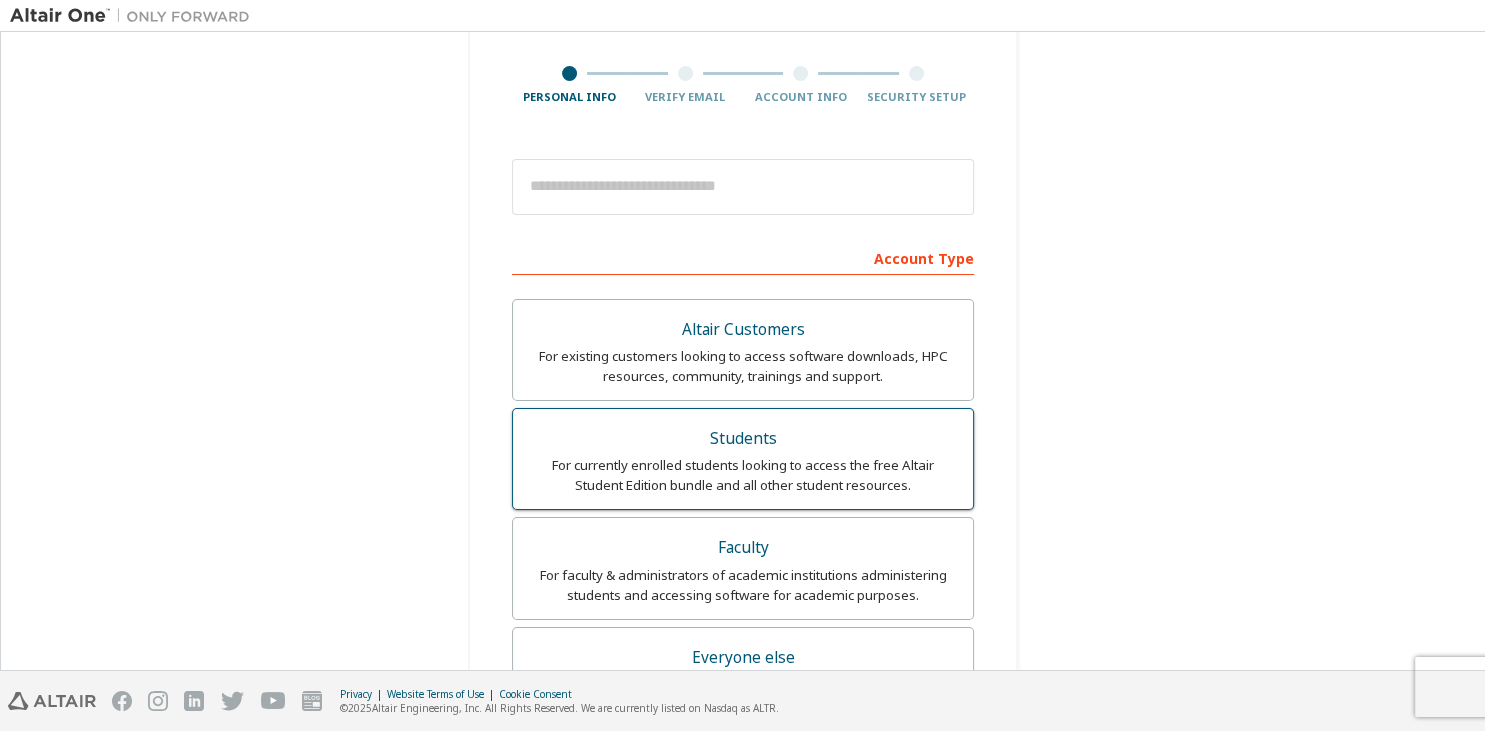 click on "For currently enrolled students looking to access the free Altair Student Edition bundle and all other student resources." at bounding box center [743, 475] 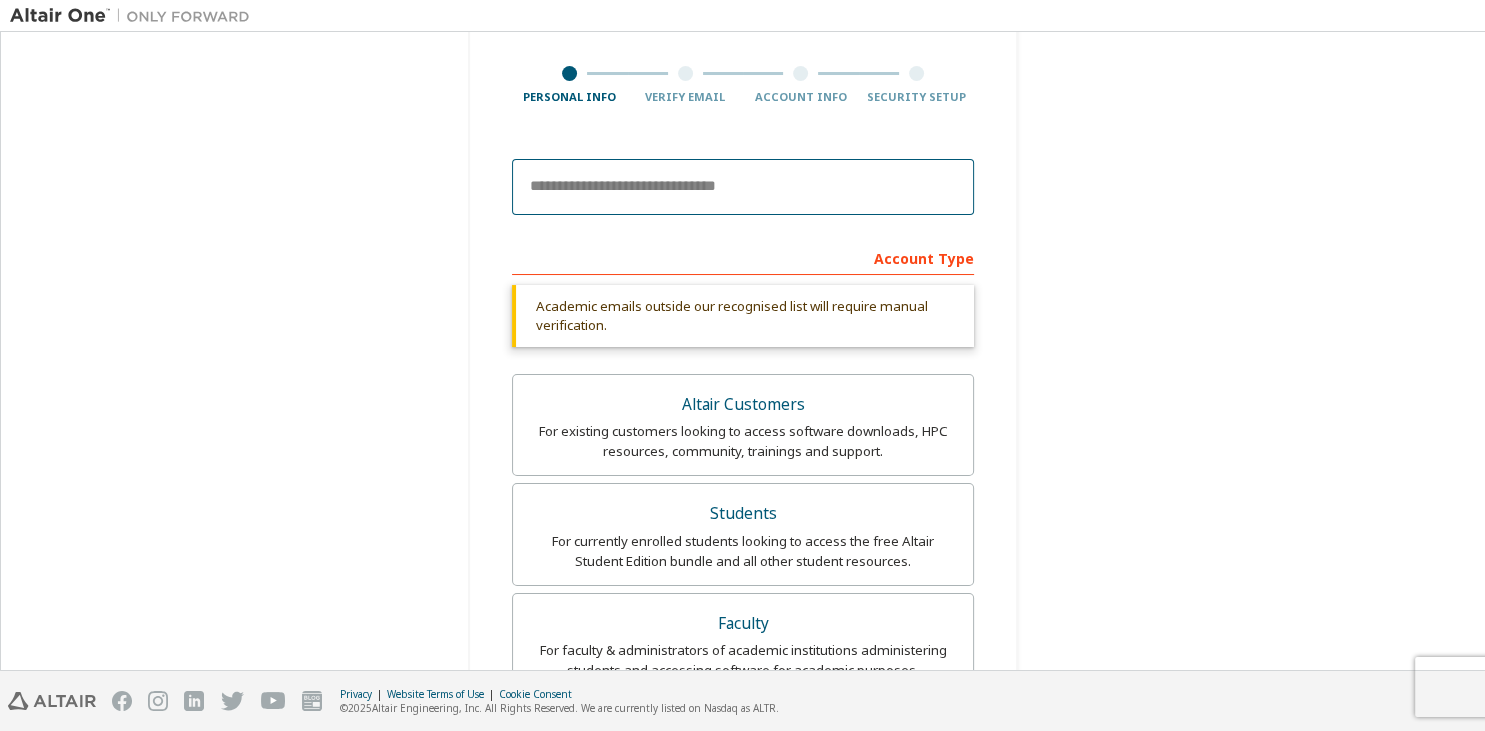 click at bounding box center (743, 187) 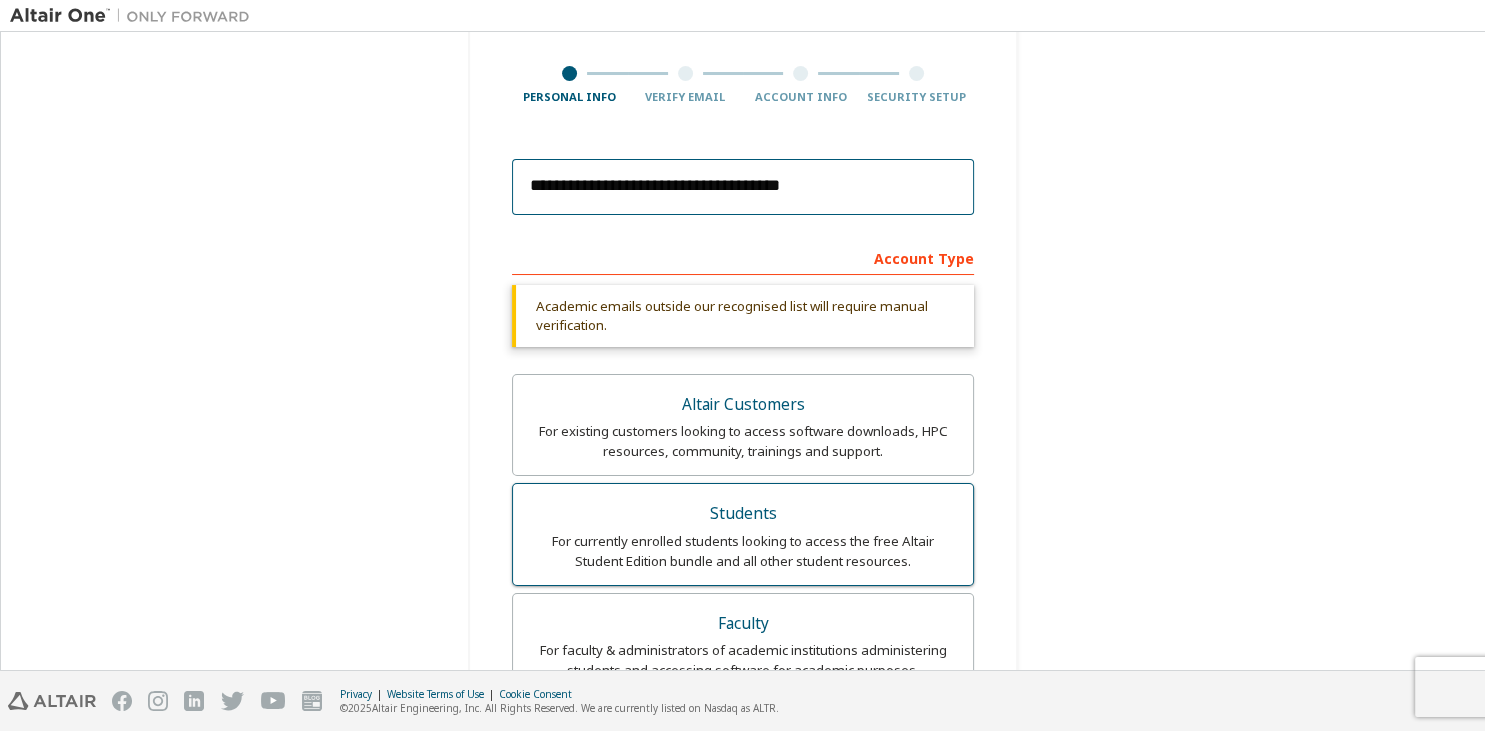 type on "**********" 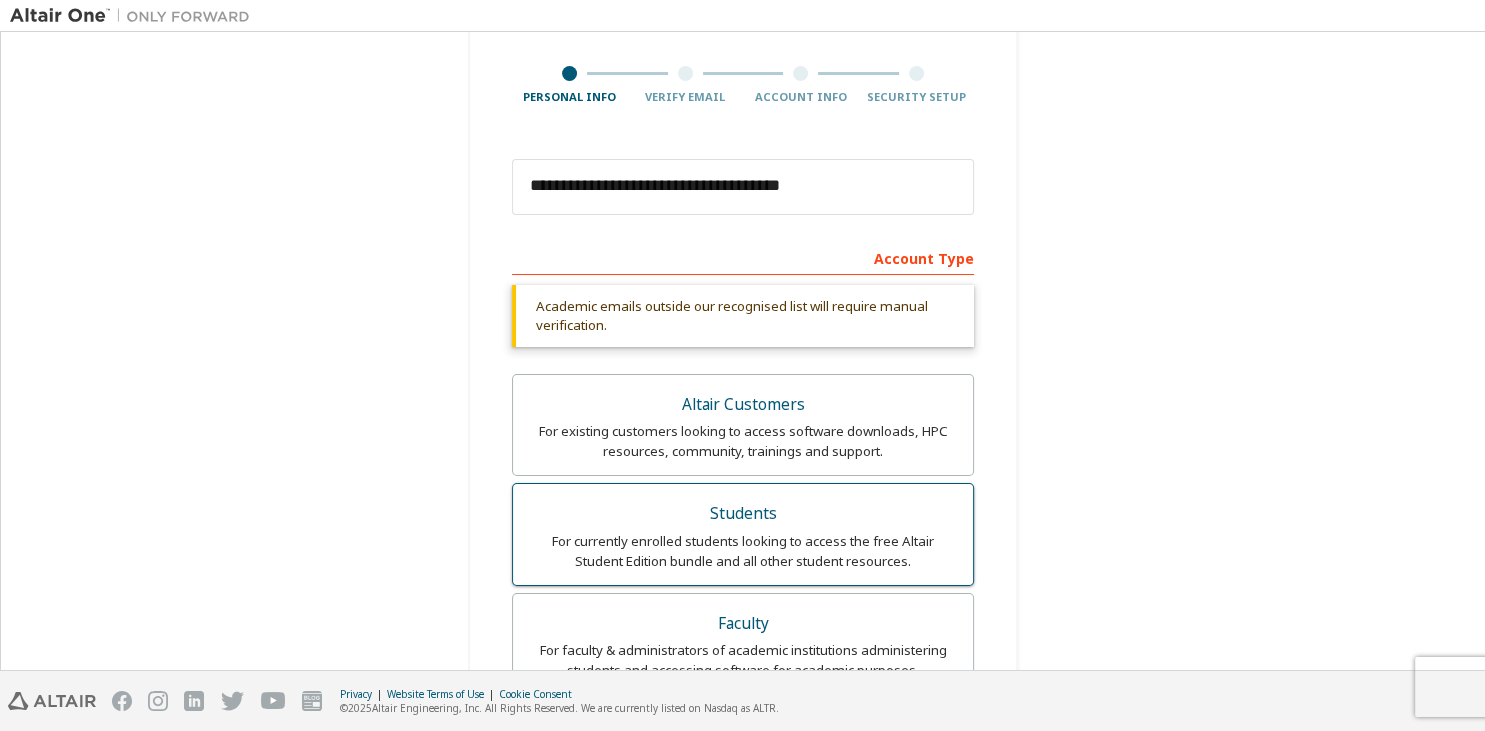 click on "Students" at bounding box center (743, 514) 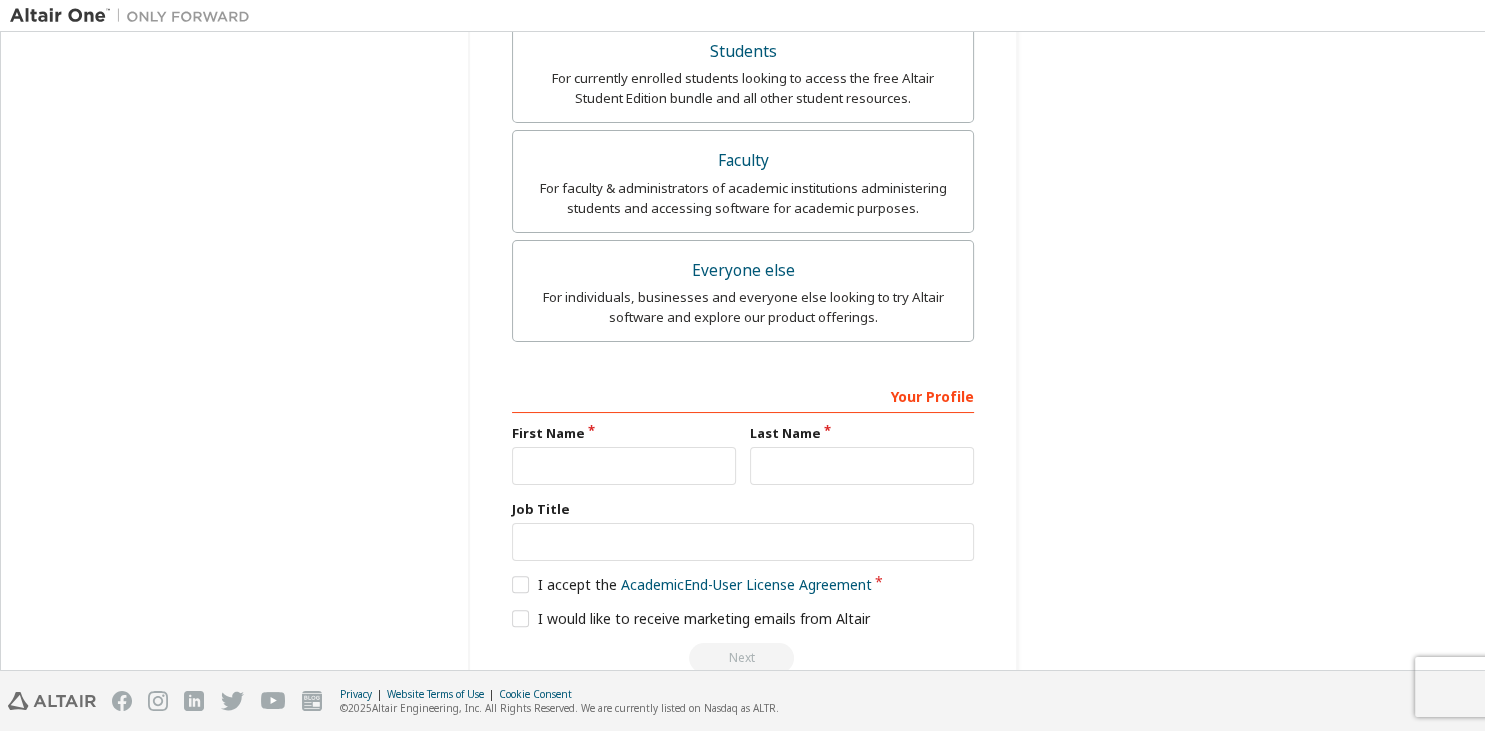 scroll, scrollTop: 474, scrollLeft: 0, axis: vertical 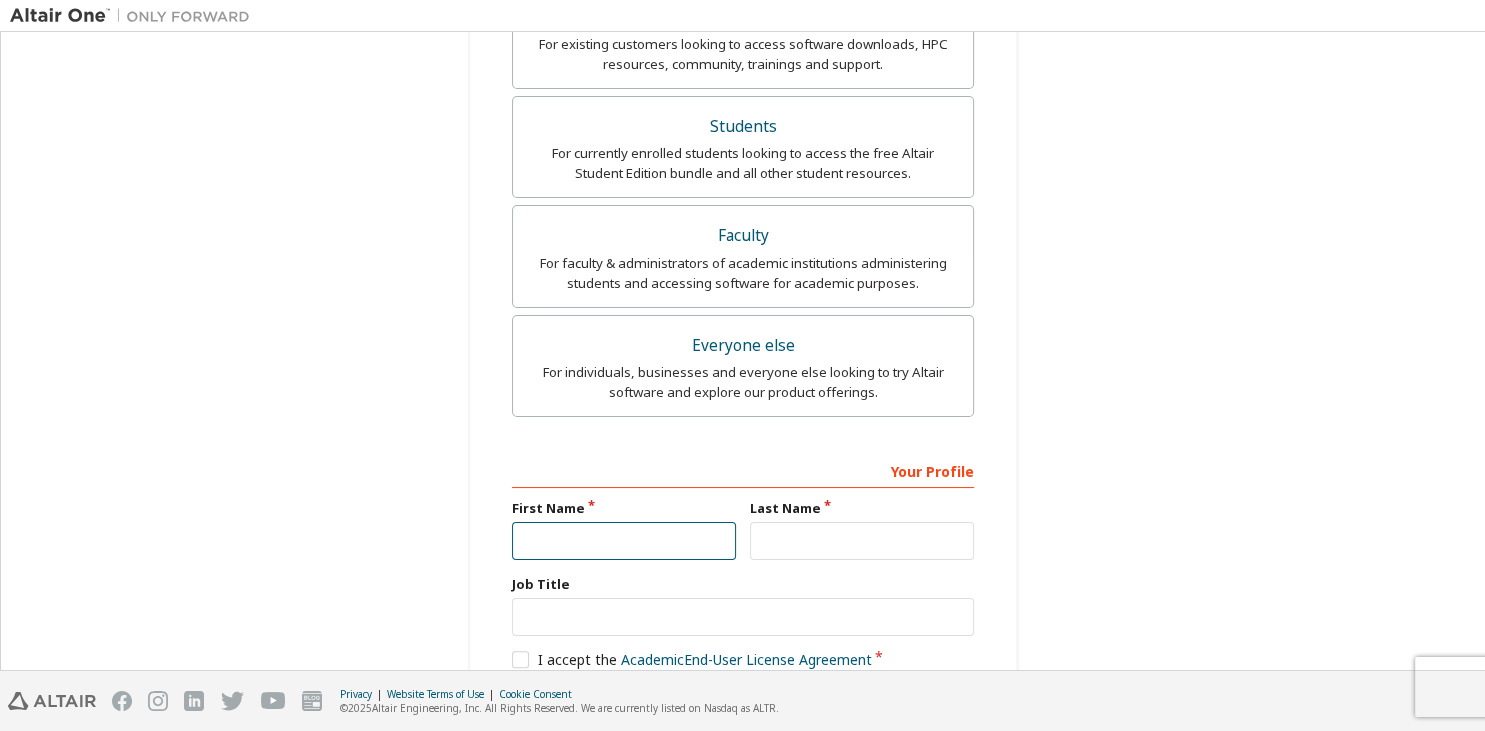 click at bounding box center [624, 541] 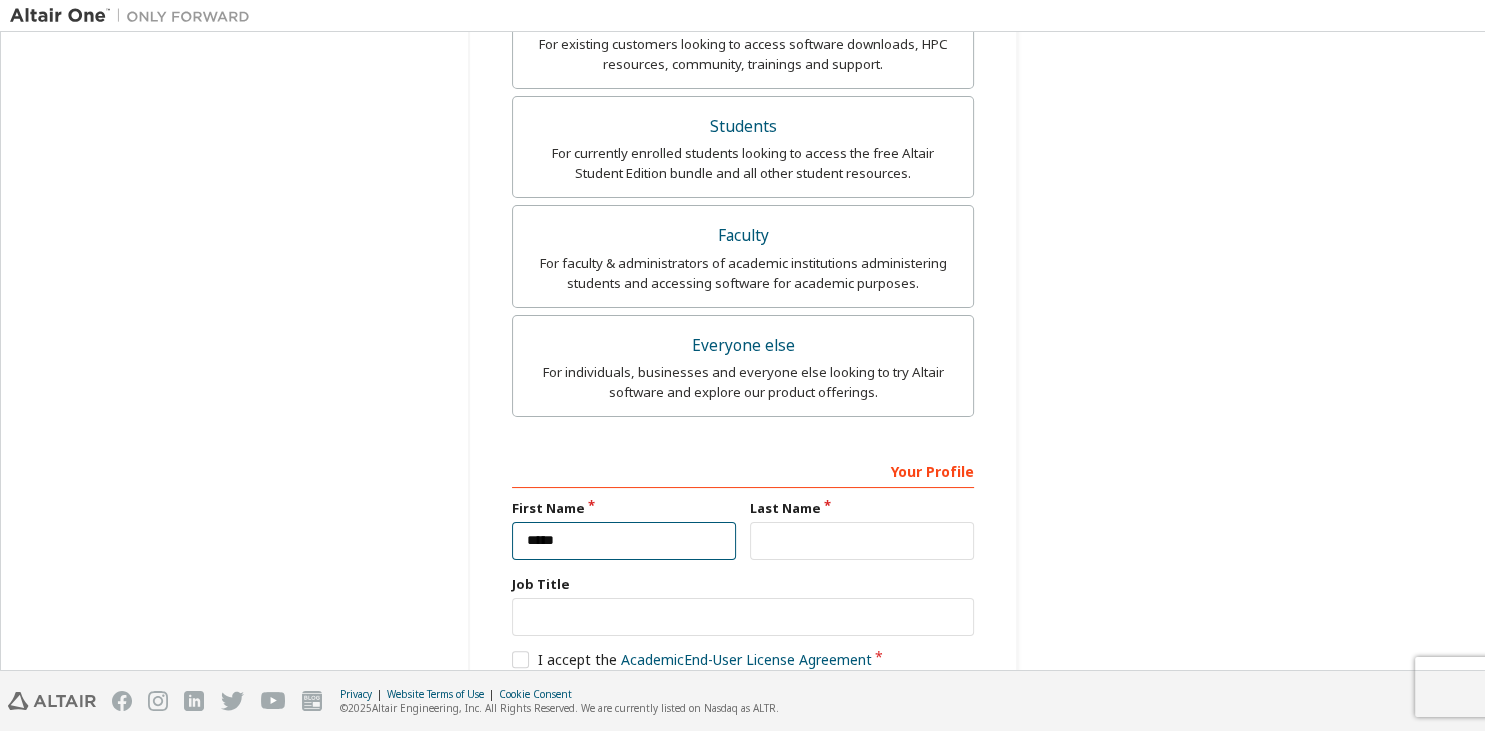 type on "*****" 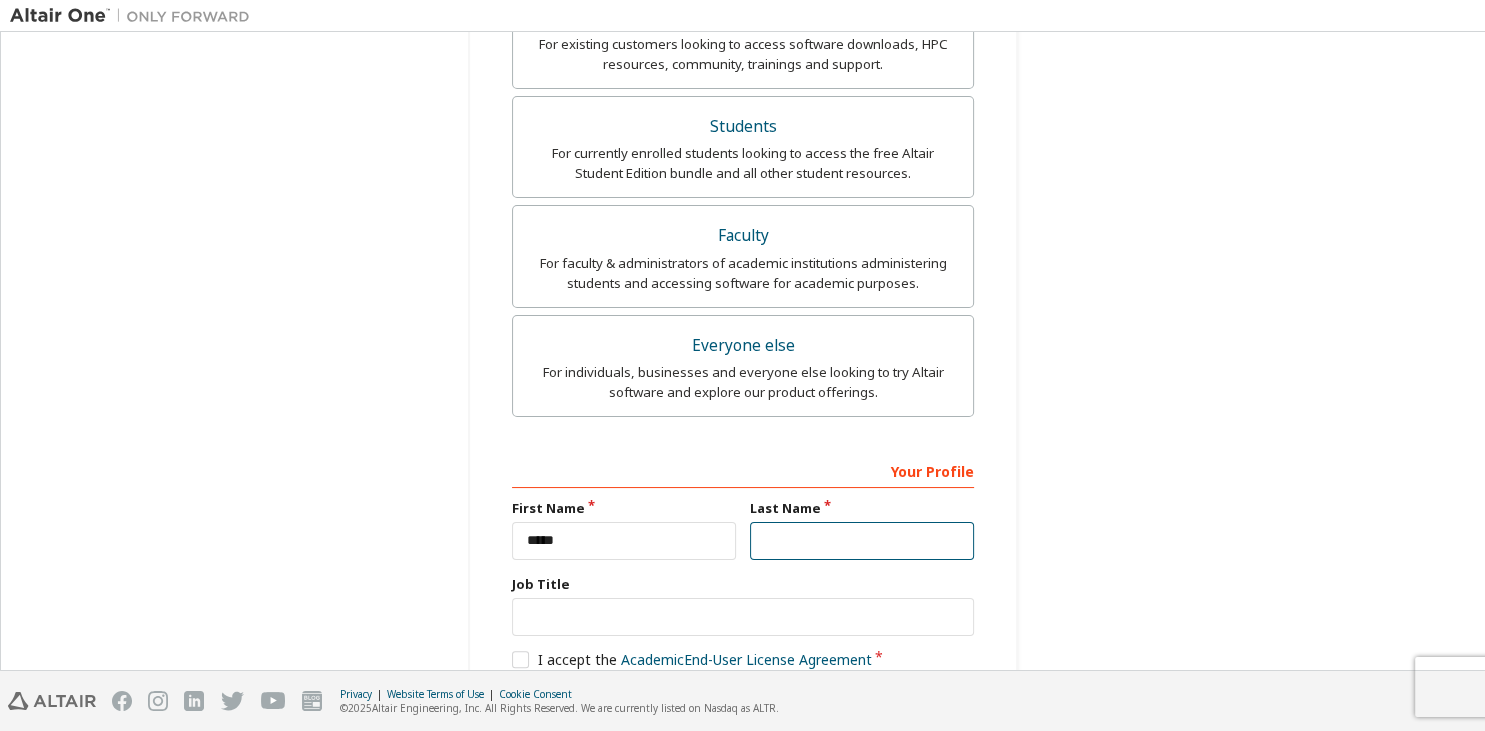 click at bounding box center (862, 541) 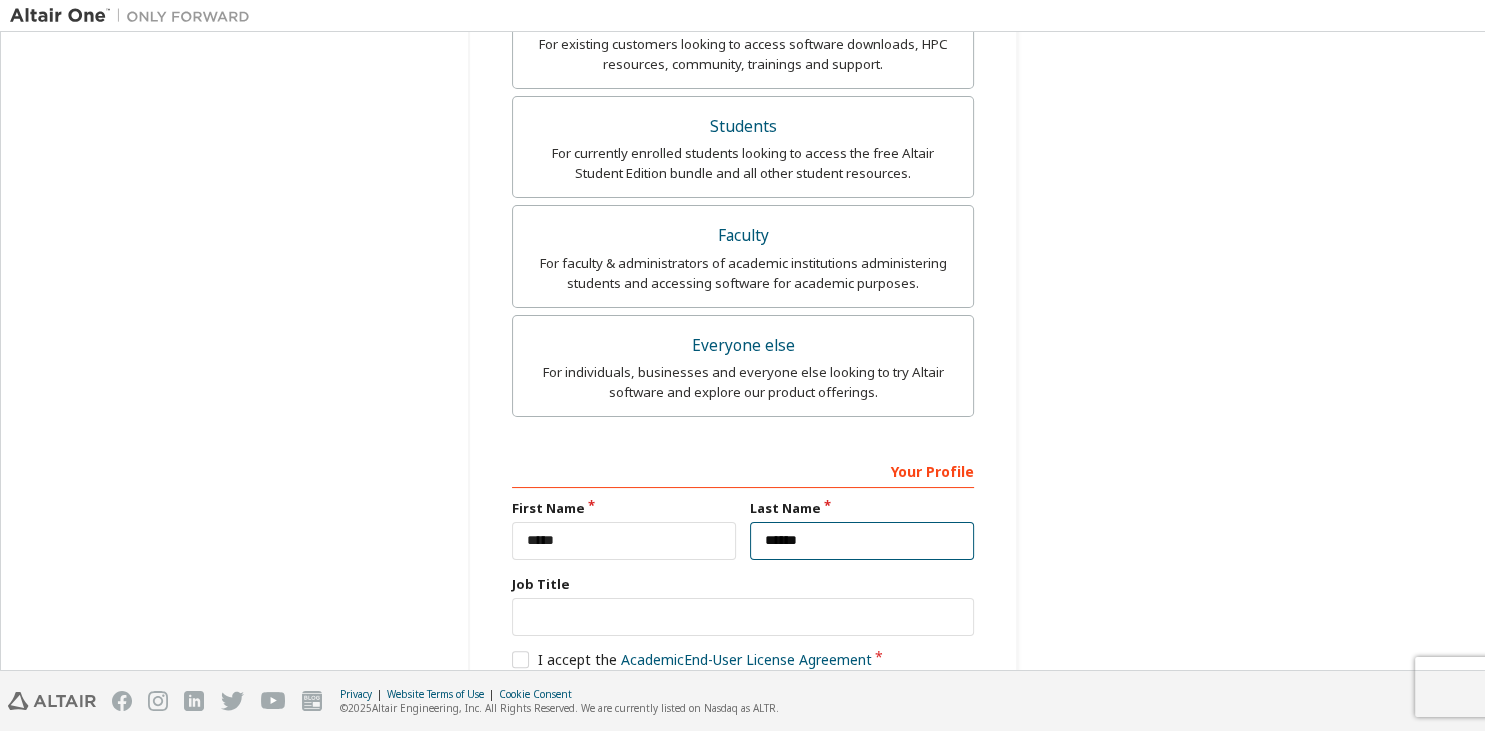 scroll, scrollTop: 591, scrollLeft: 0, axis: vertical 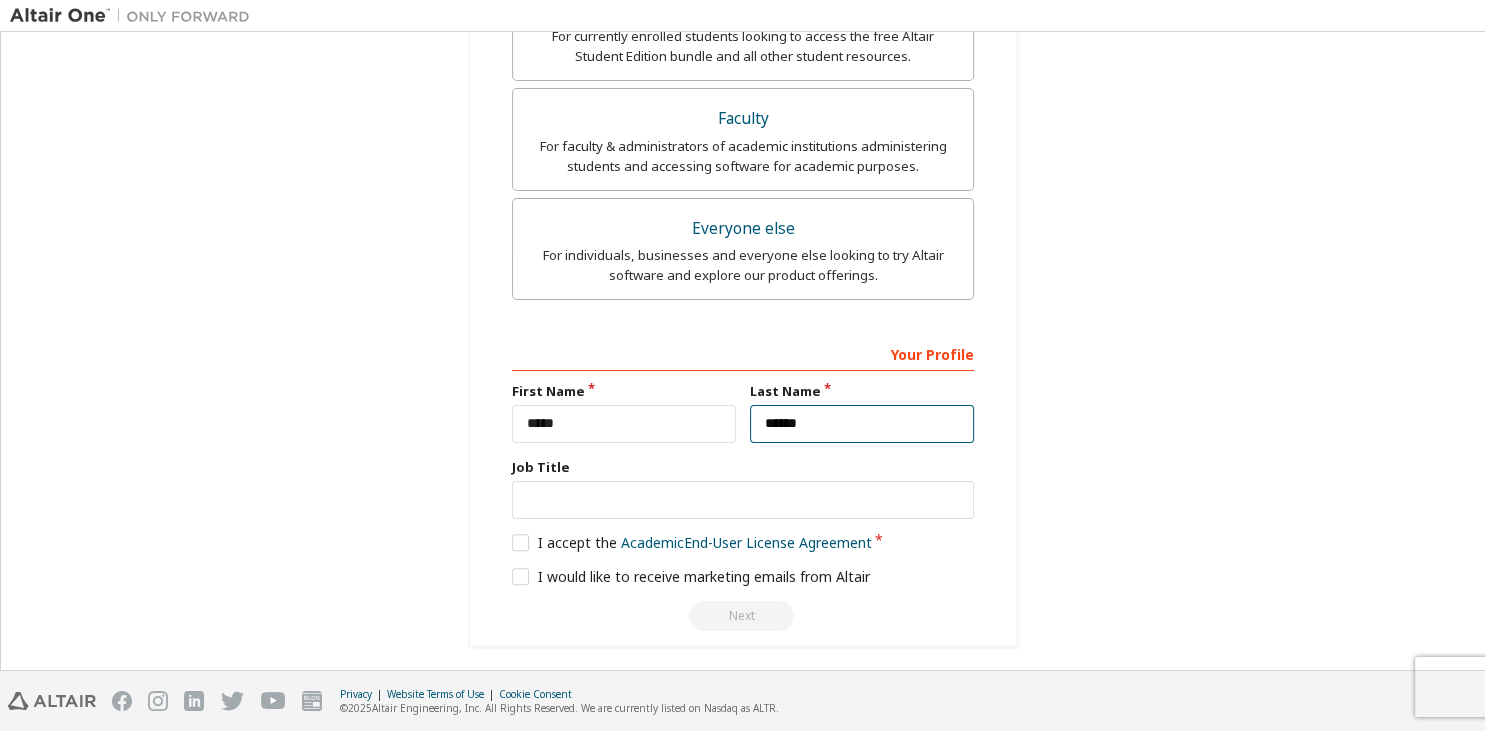 type on "******" 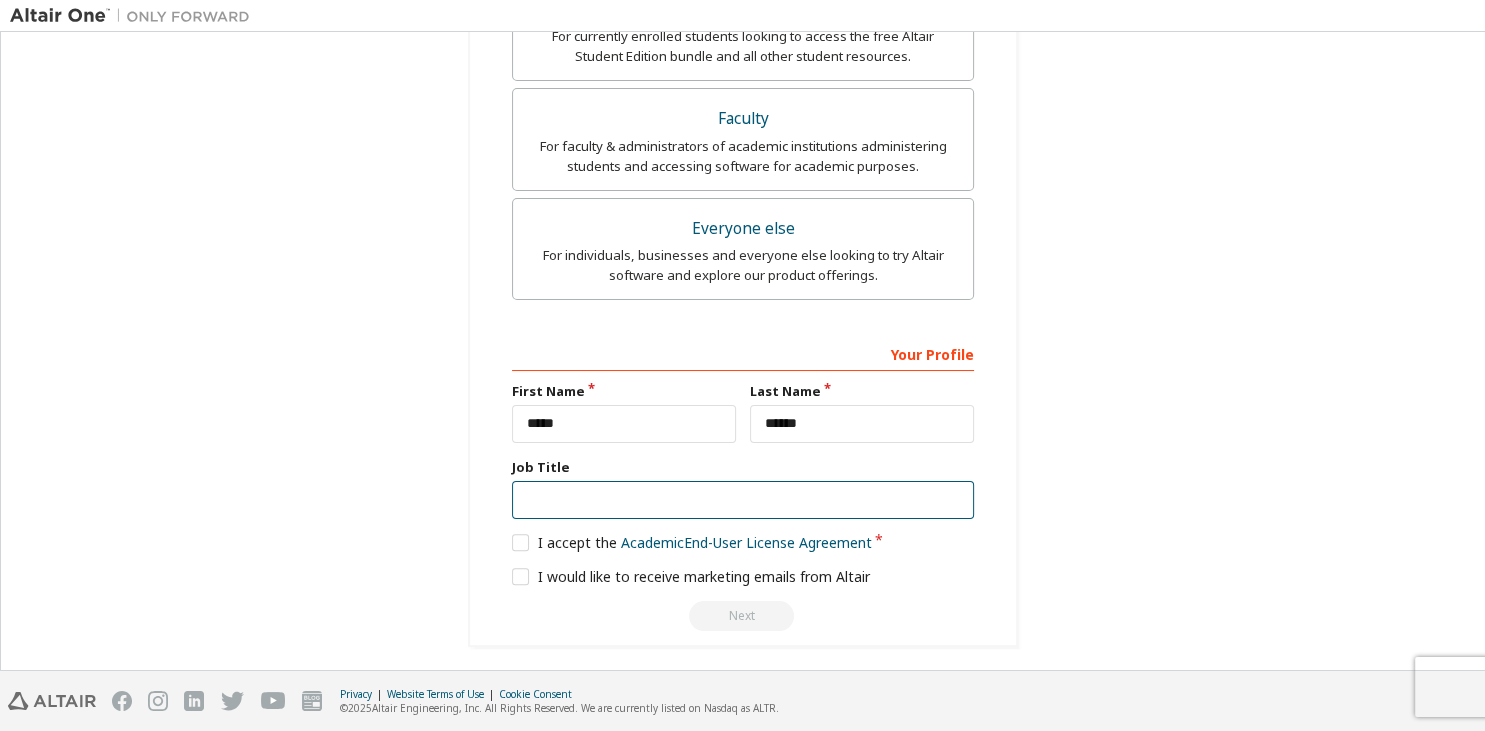 click at bounding box center (743, 500) 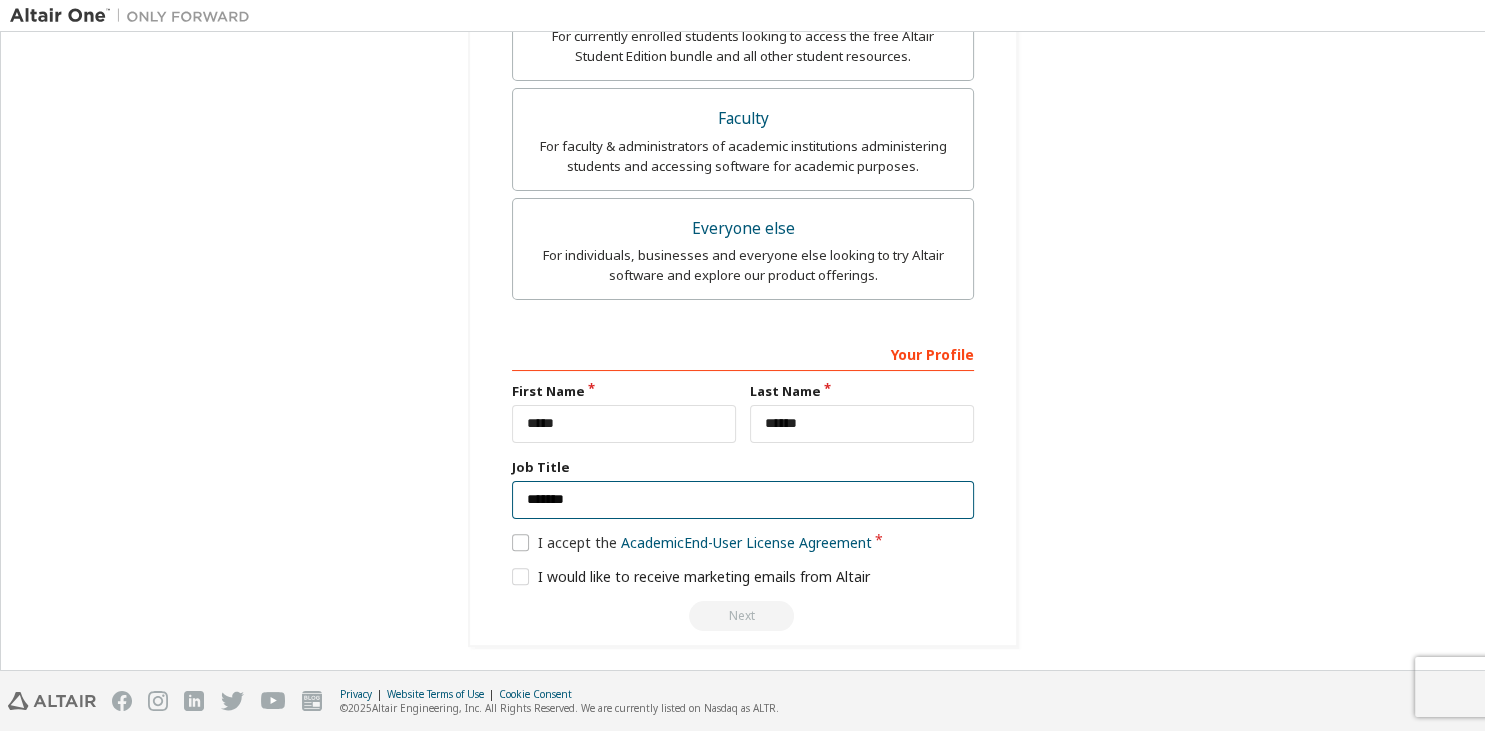 type on "*******" 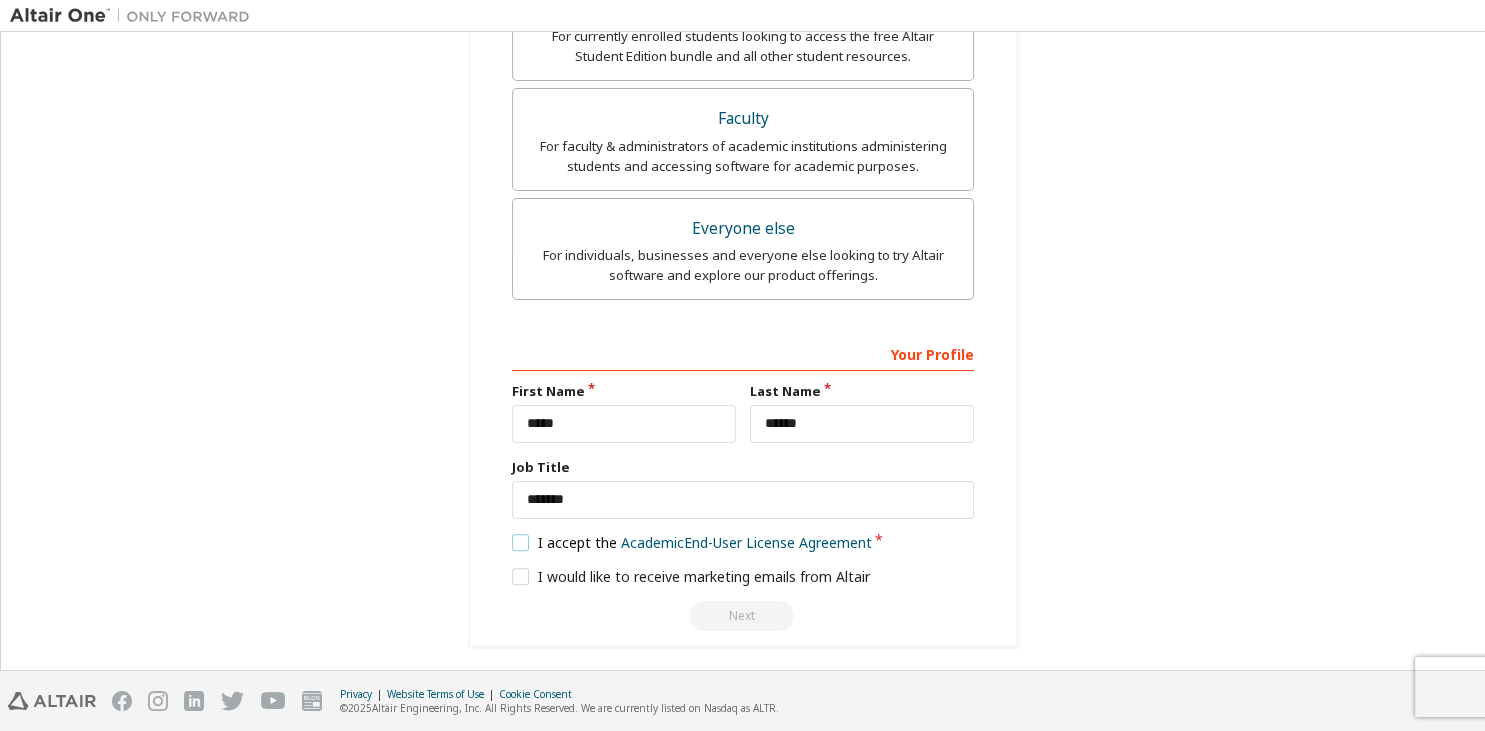 click on "I accept the   Academic   End-User License Agreement" at bounding box center [692, 542] 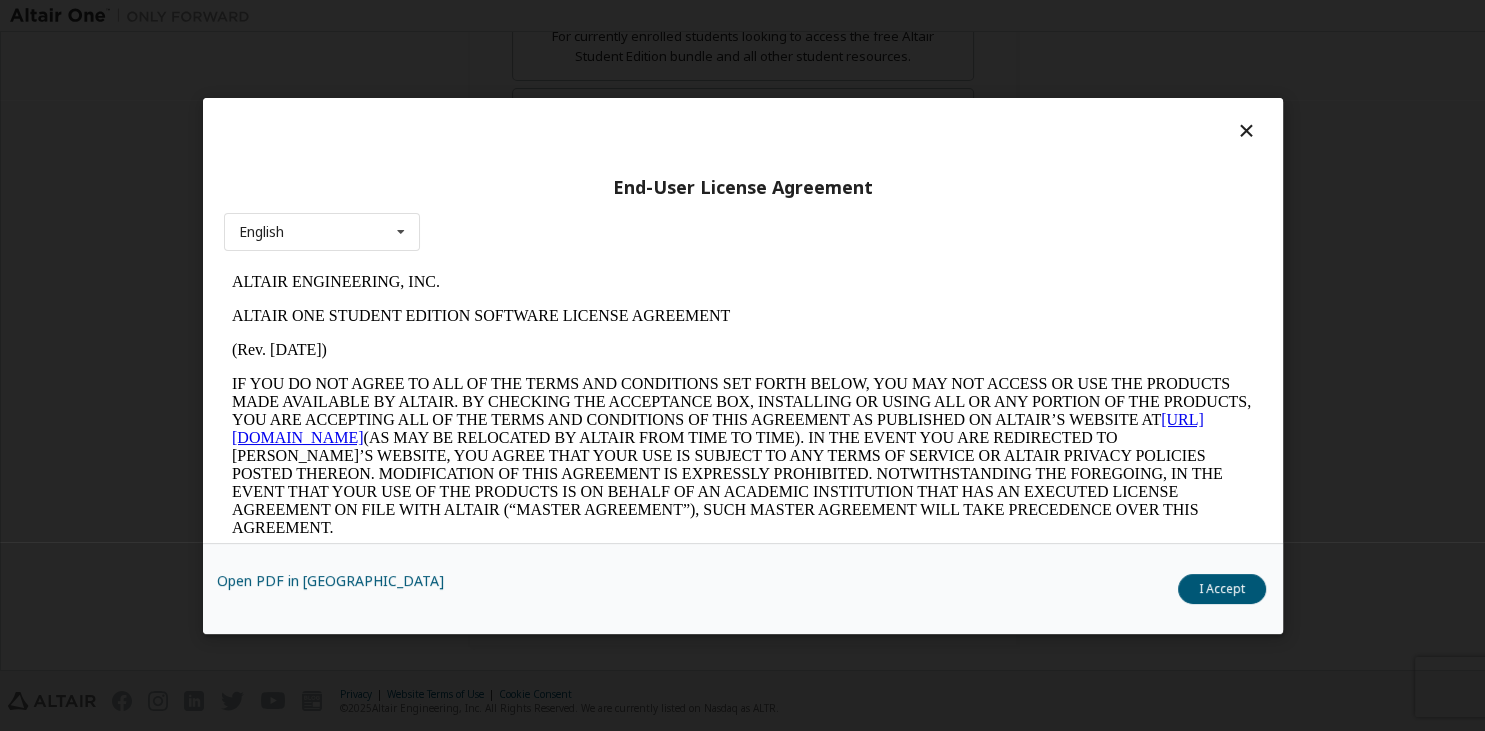 scroll, scrollTop: 0, scrollLeft: 0, axis: both 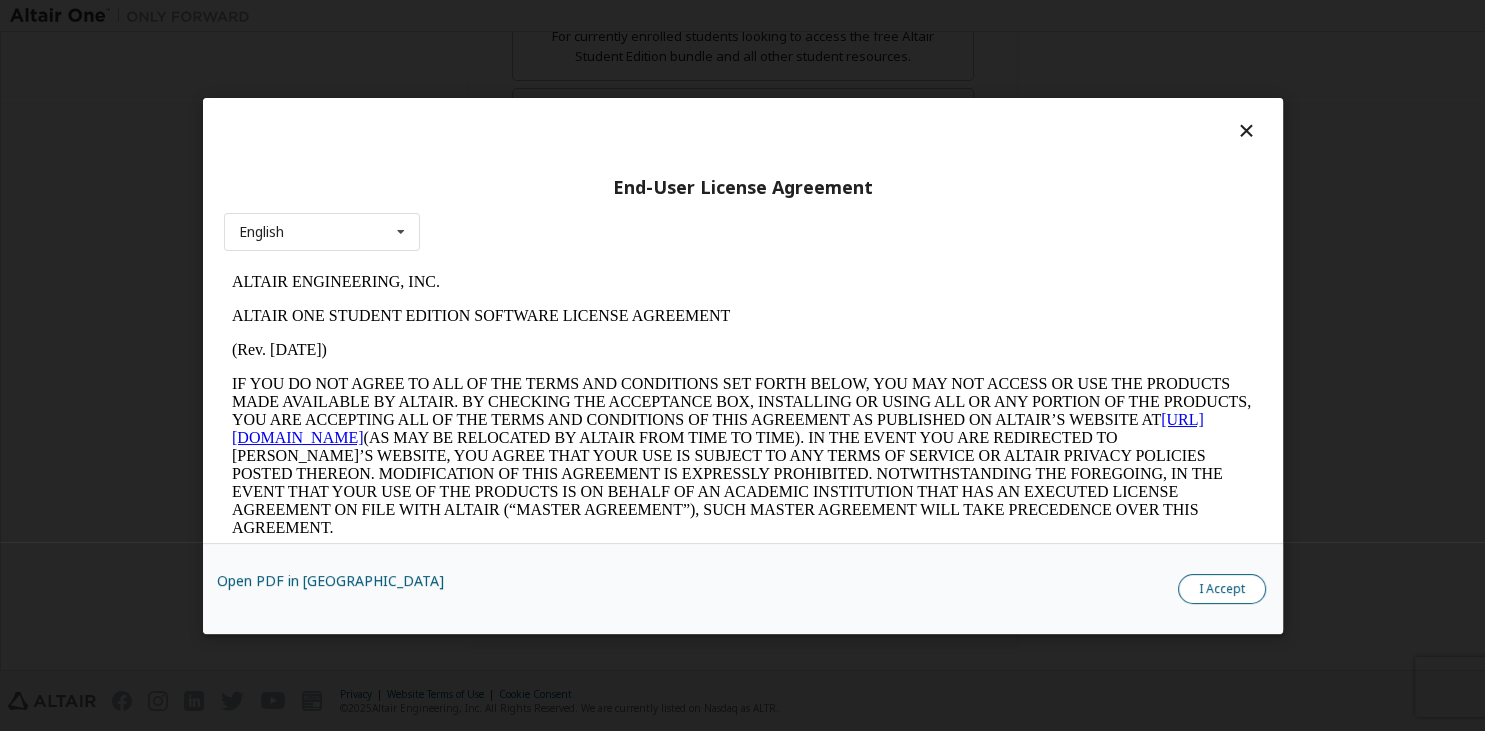 click on "I Accept" at bounding box center (1222, 588) 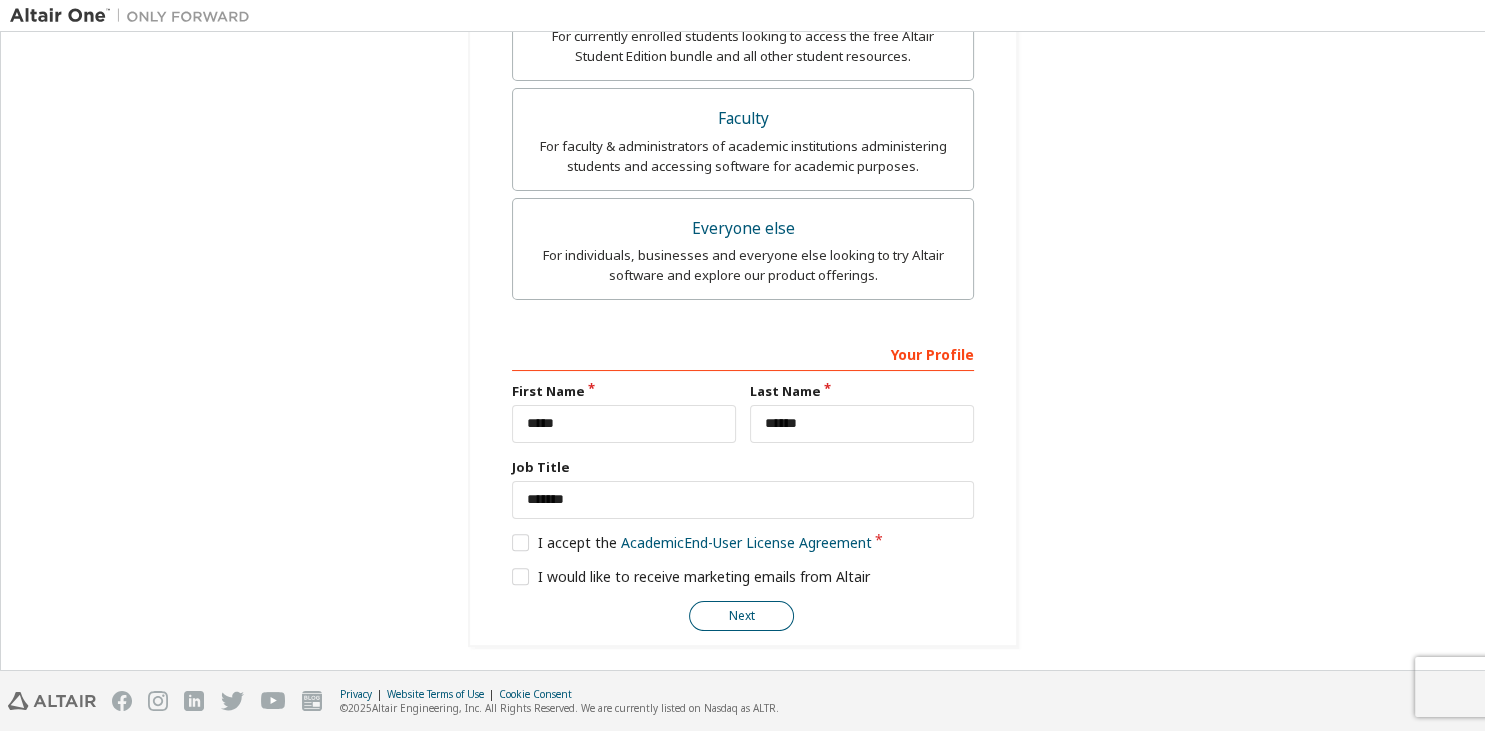click on "Next" at bounding box center (741, 616) 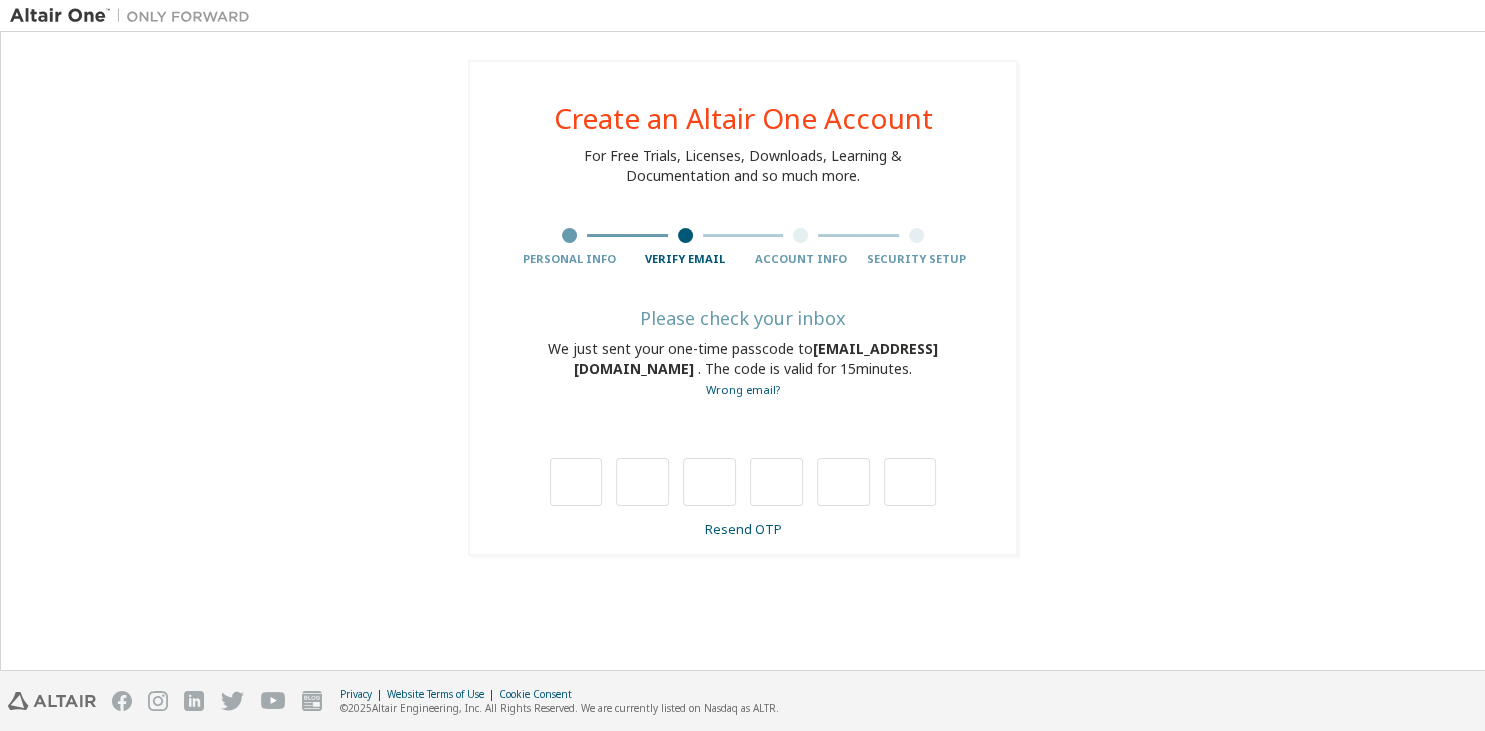 scroll, scrollTop: 0, scrollLeft: 0, axis: both 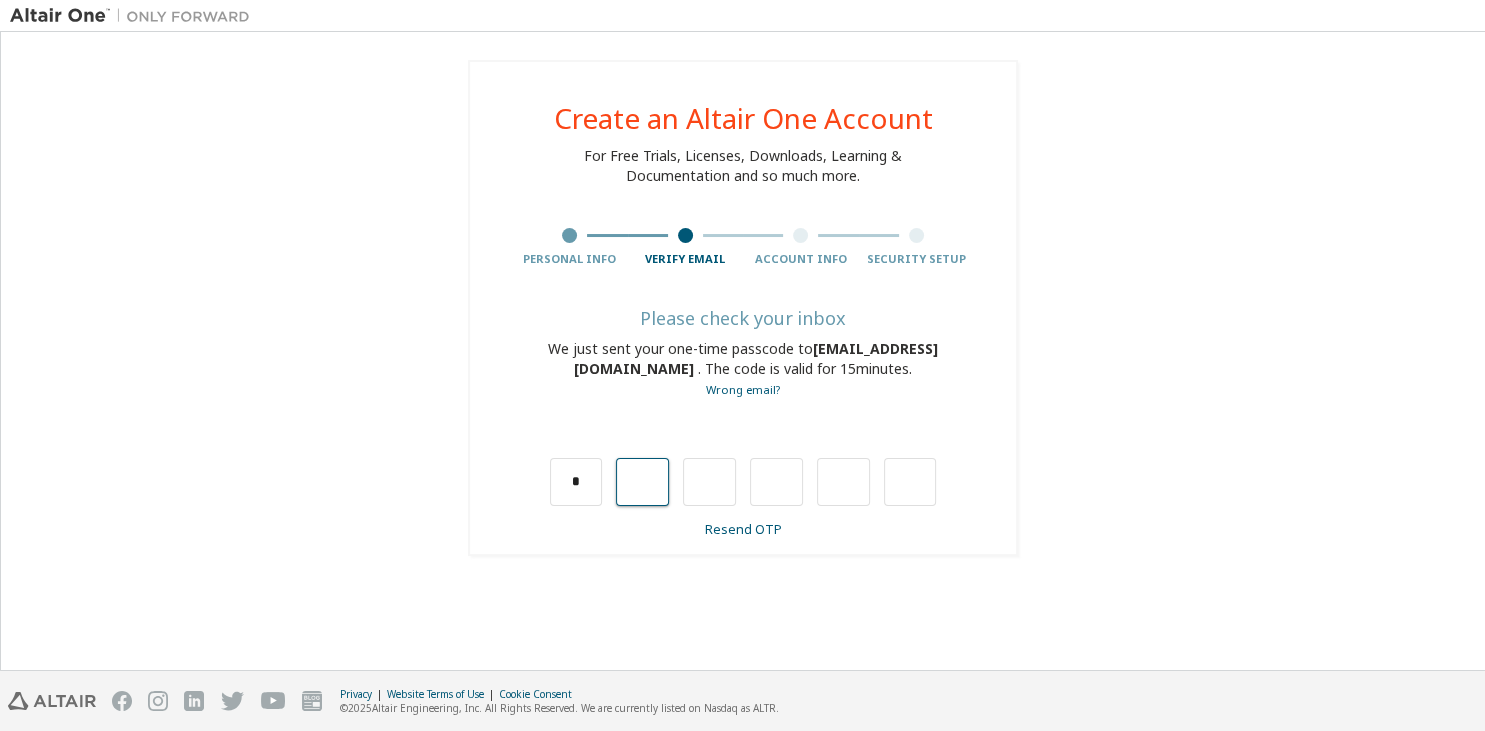 type on "*" 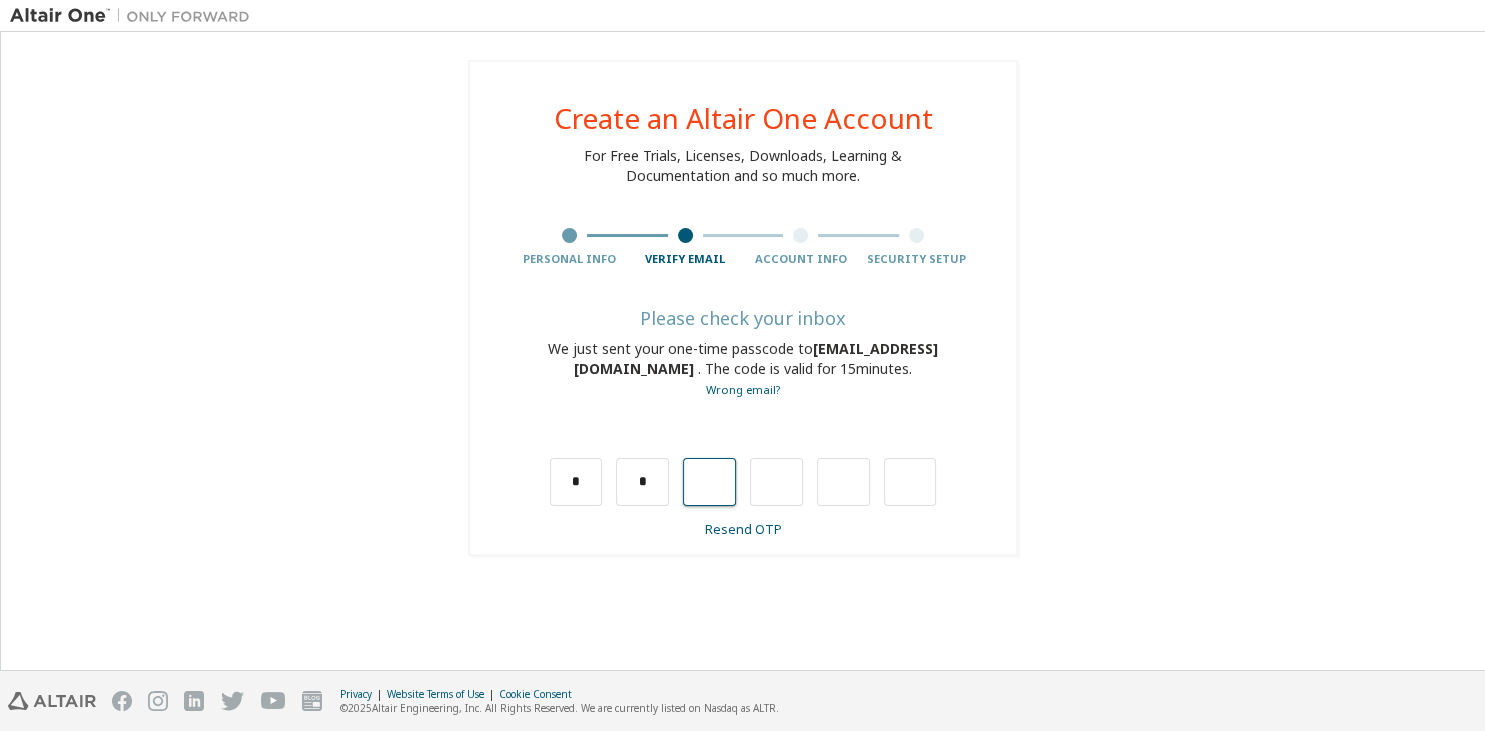 type on "*" 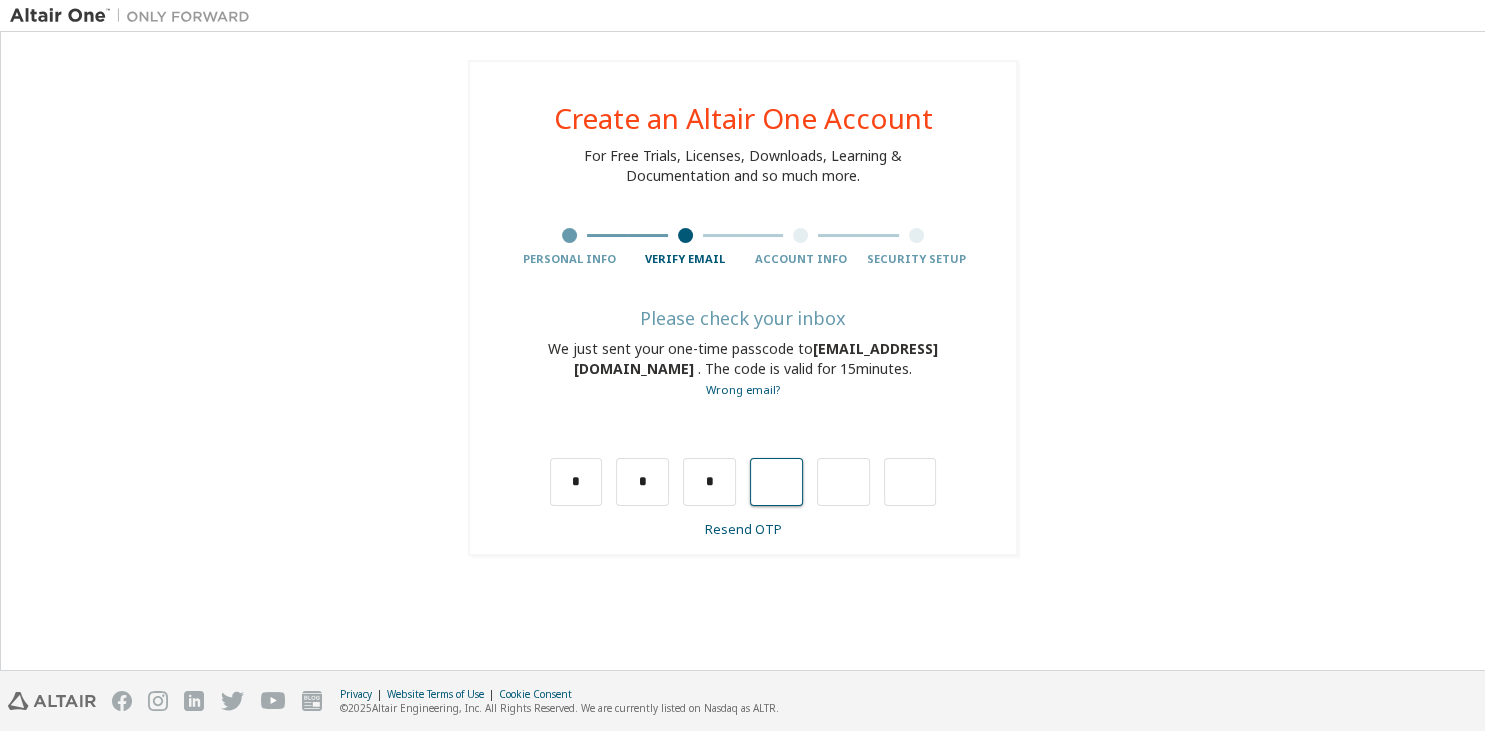 type on "*" 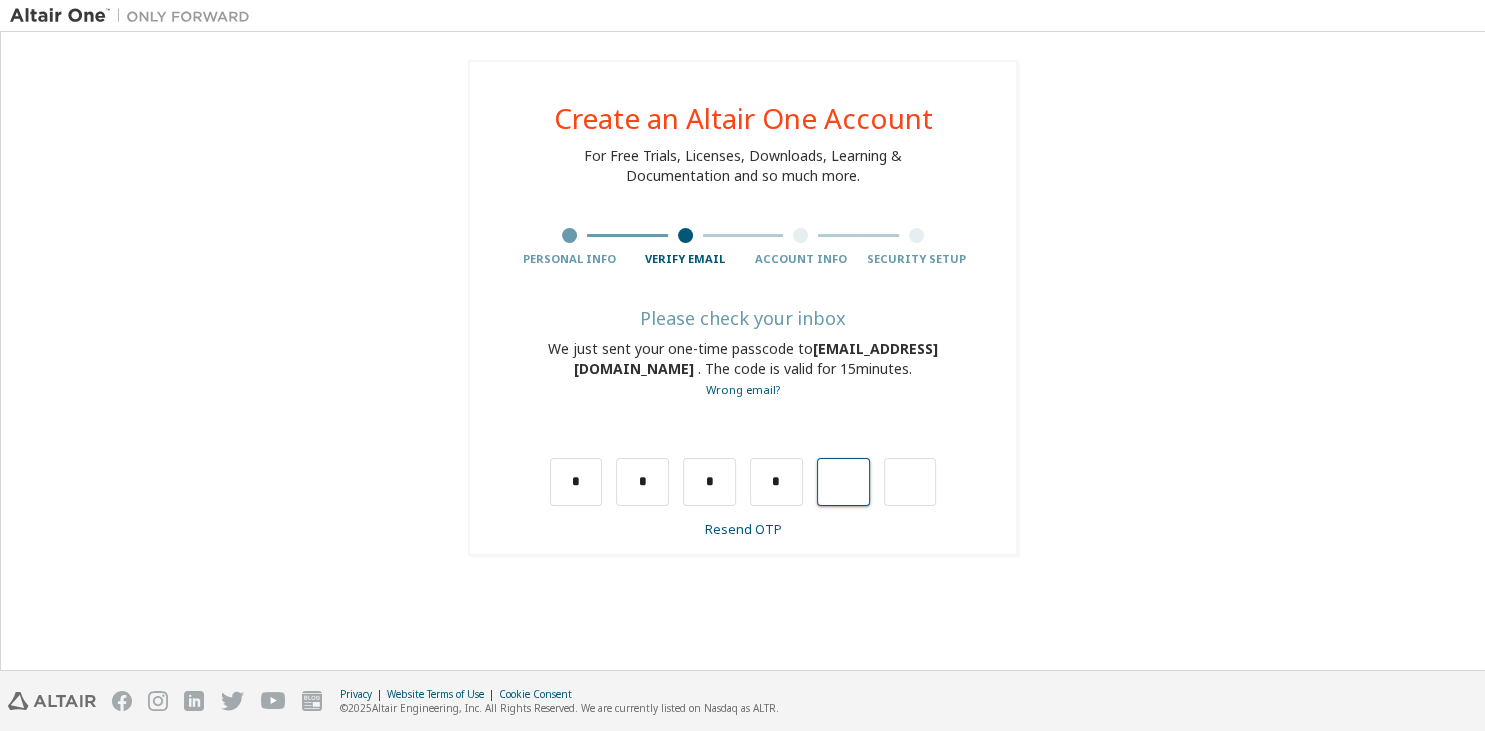 type on "*" 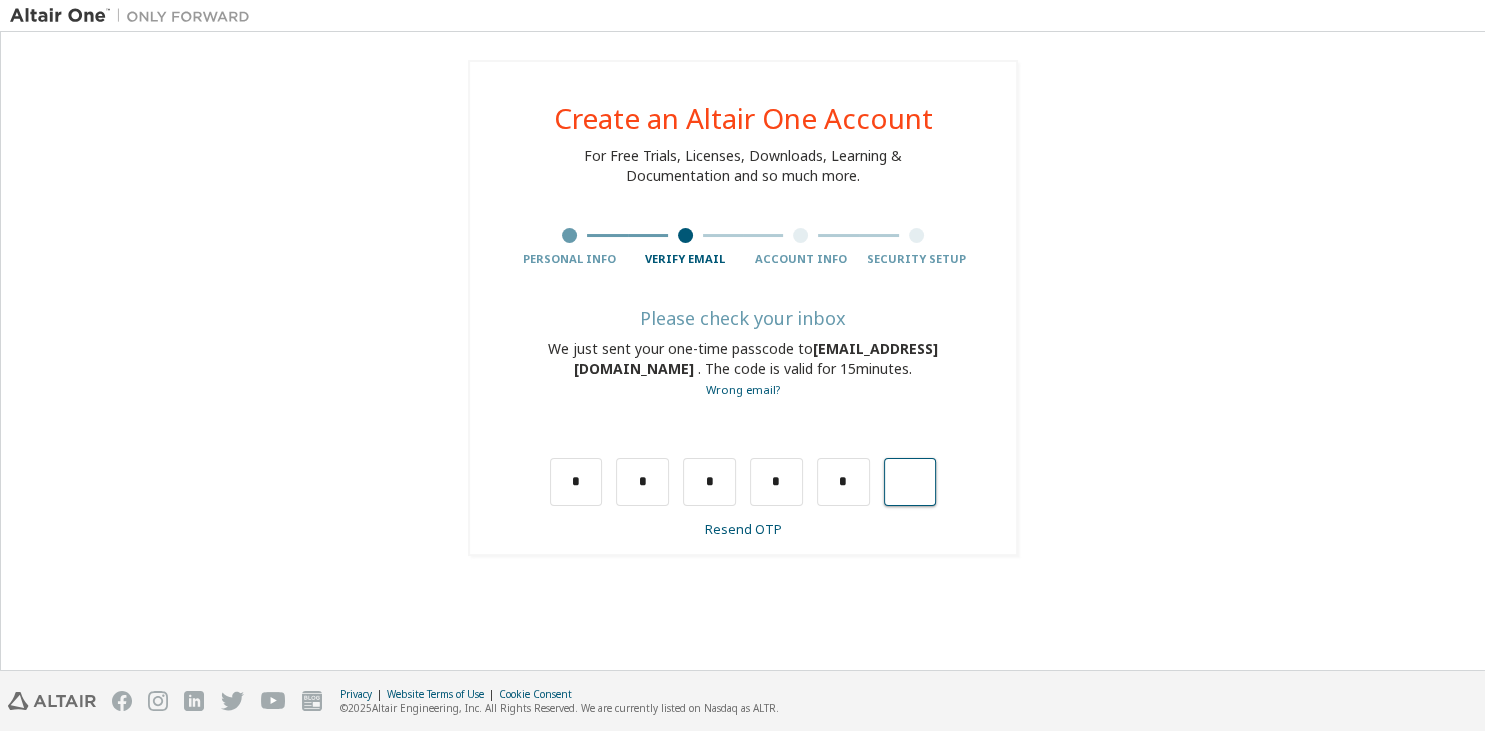 type on "*" 